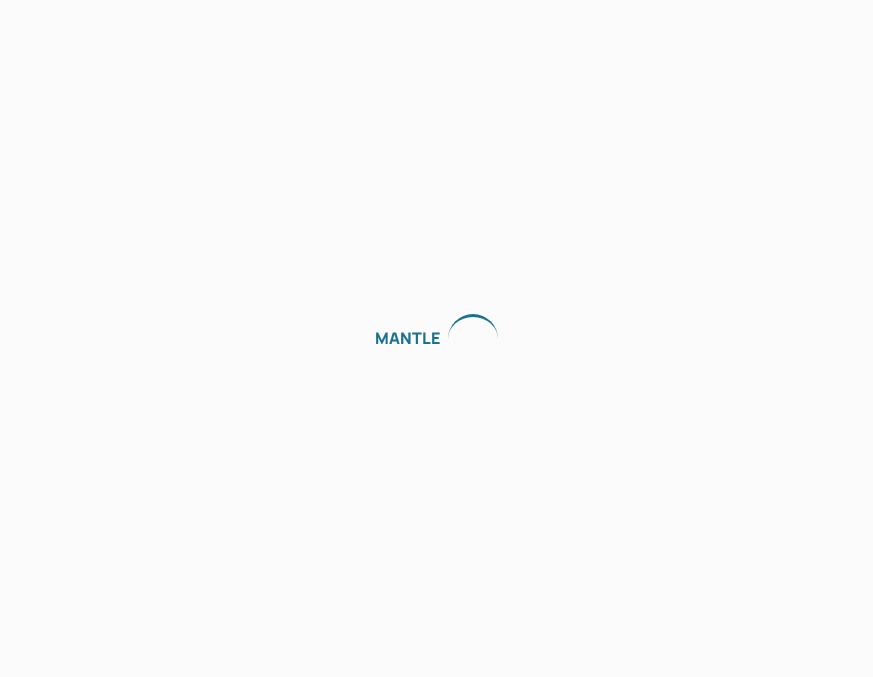 scroll, scrollTop: 0, scrollLeft: 0, axis: both 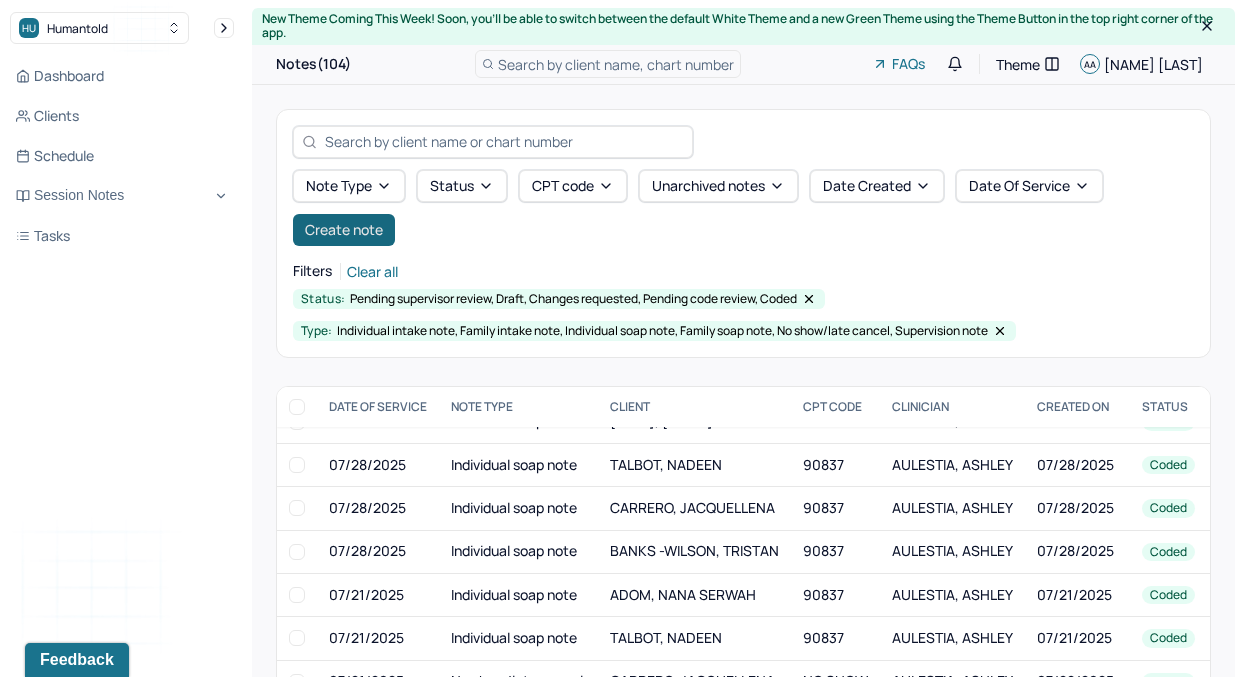 click on "Create note" at bounding box center (344, 230) 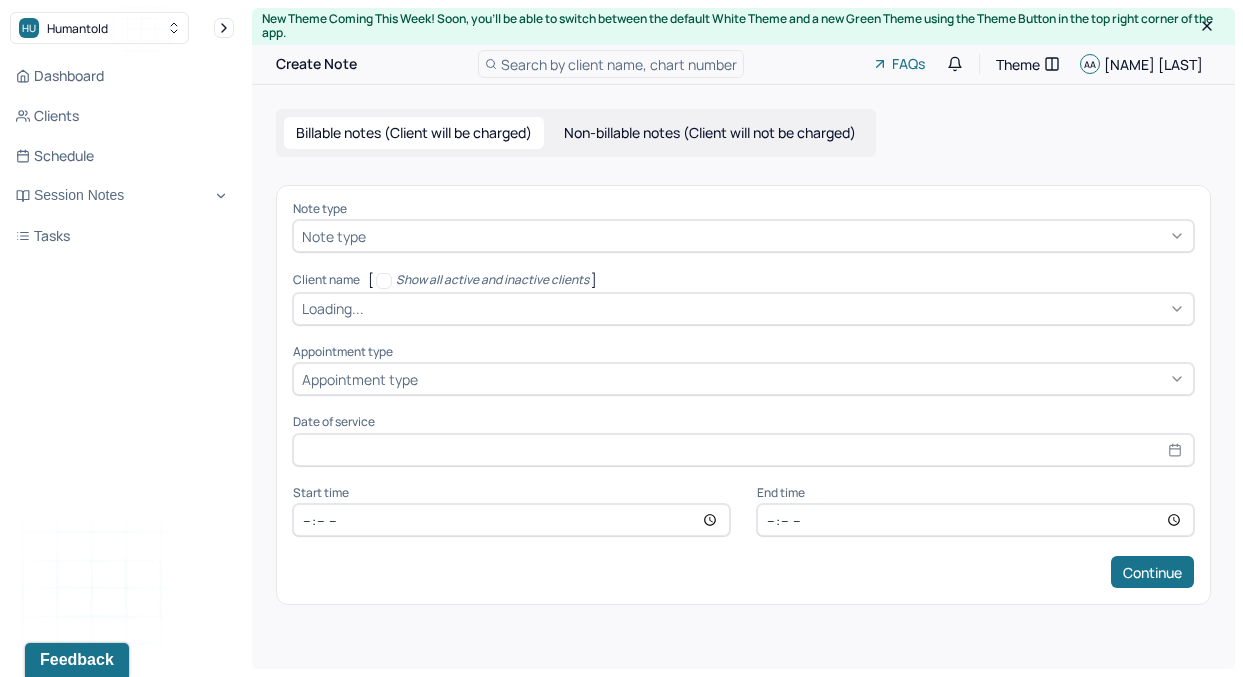 click on "Note type" at bounding box center (334, 236) 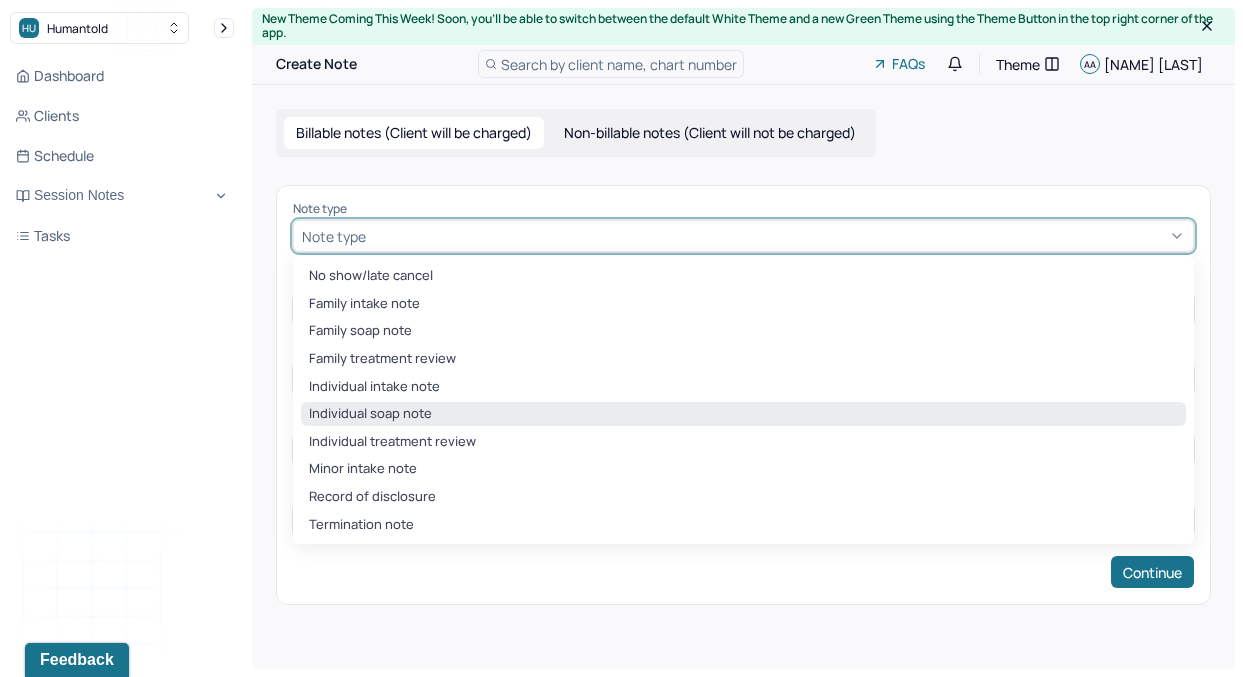 click on "Individual soap note" at bounding box center [743, 414] 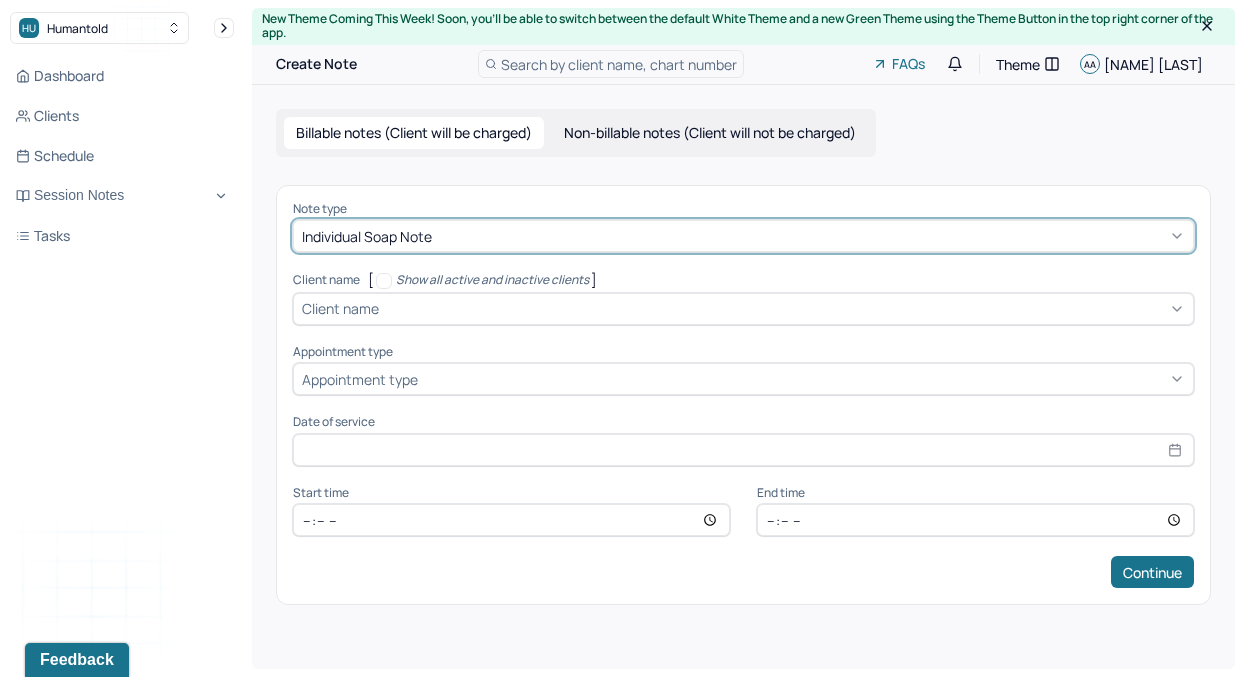 click on "Client name" at bounding box center [340, 308] 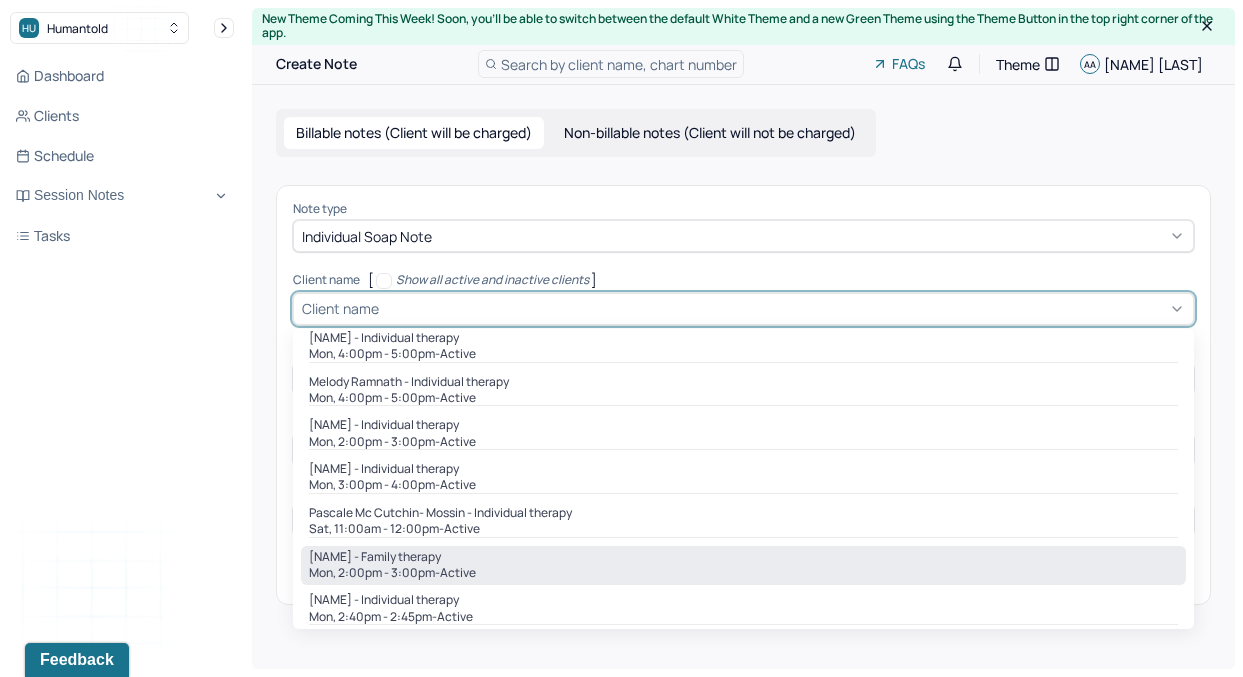 scroll, scrollTop: 62, scrollLeft: 0, axis: vertical 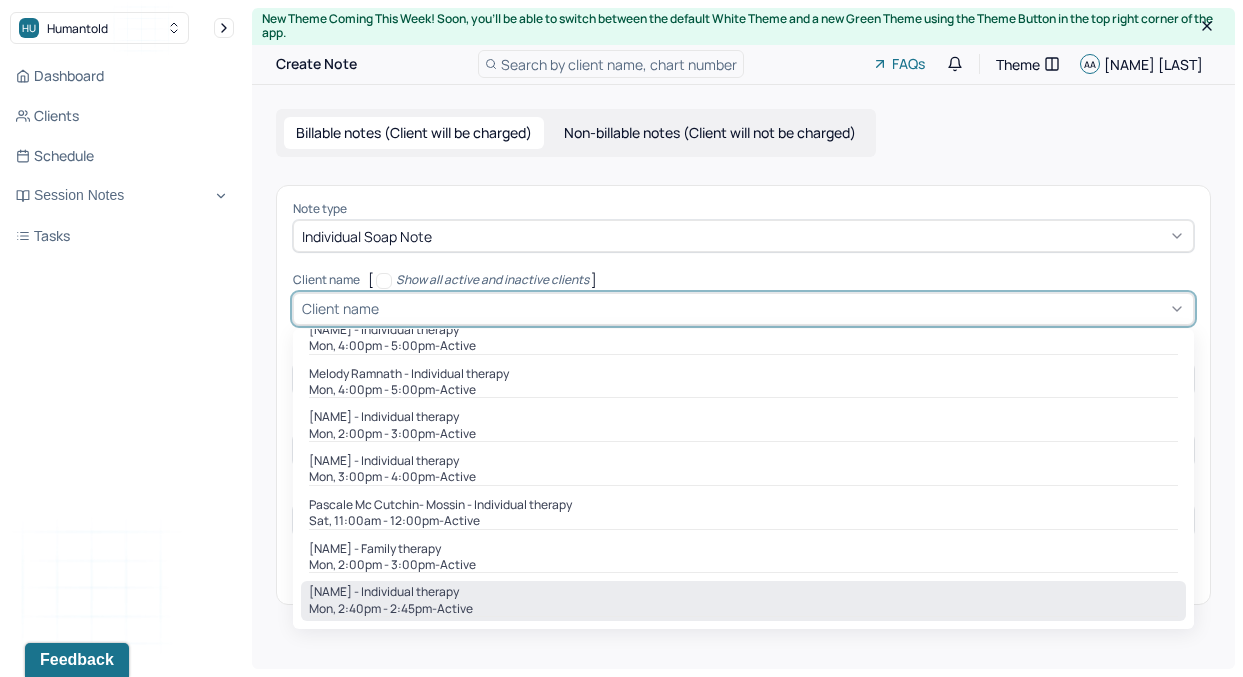 click on "[NAME] - Individual therapy" at bounding box center (384, 592) 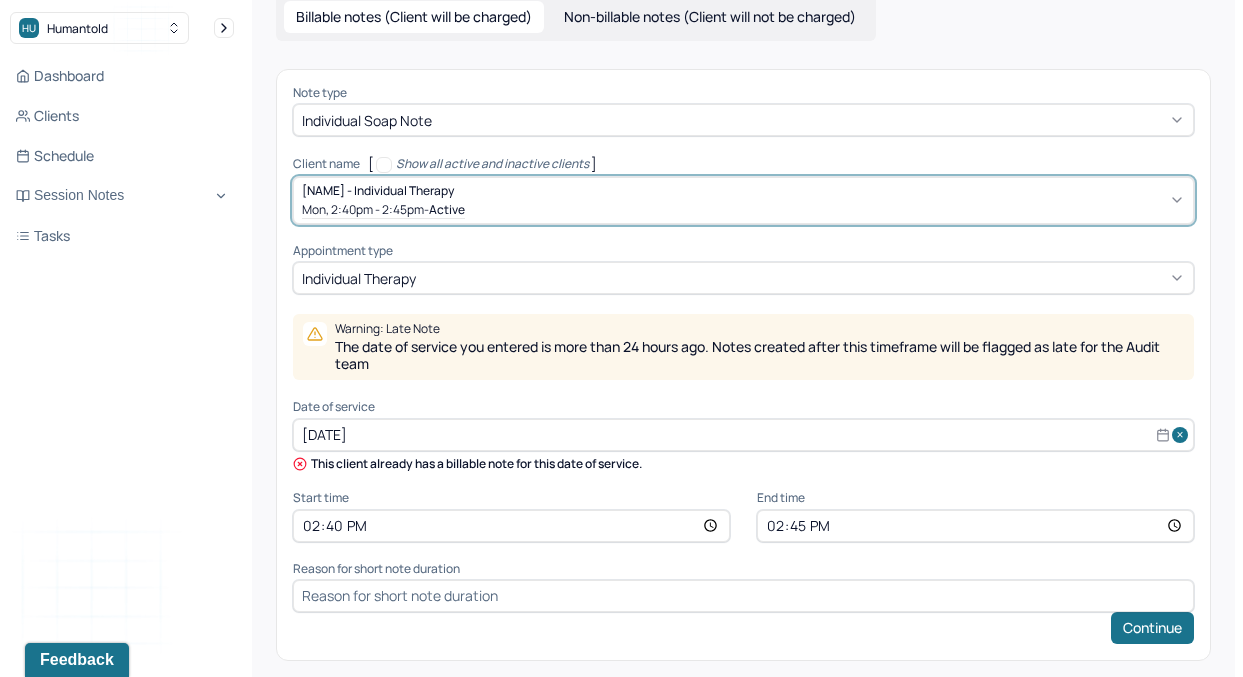 scroll, scrollTop: 129, scrollLeft: 0, axis: vertical 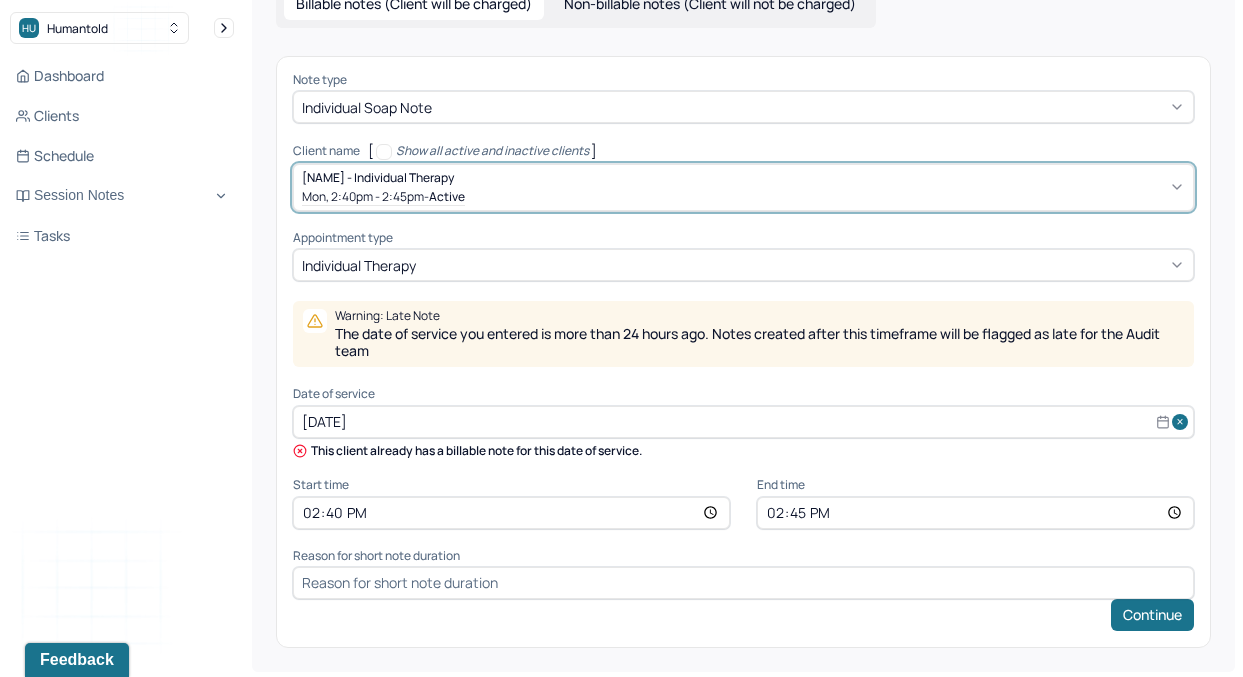 click on "[DATE]" at bounding box center (743, 422) 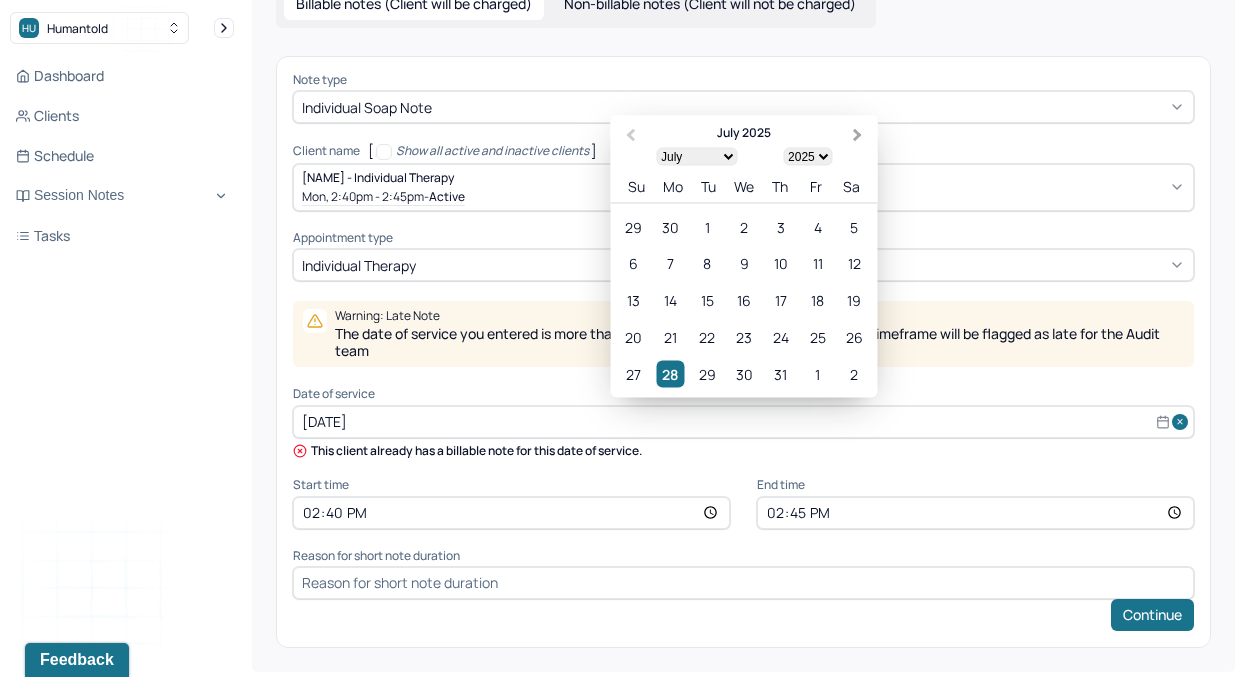 click on "Next Month" at bounding box center (858, 135) 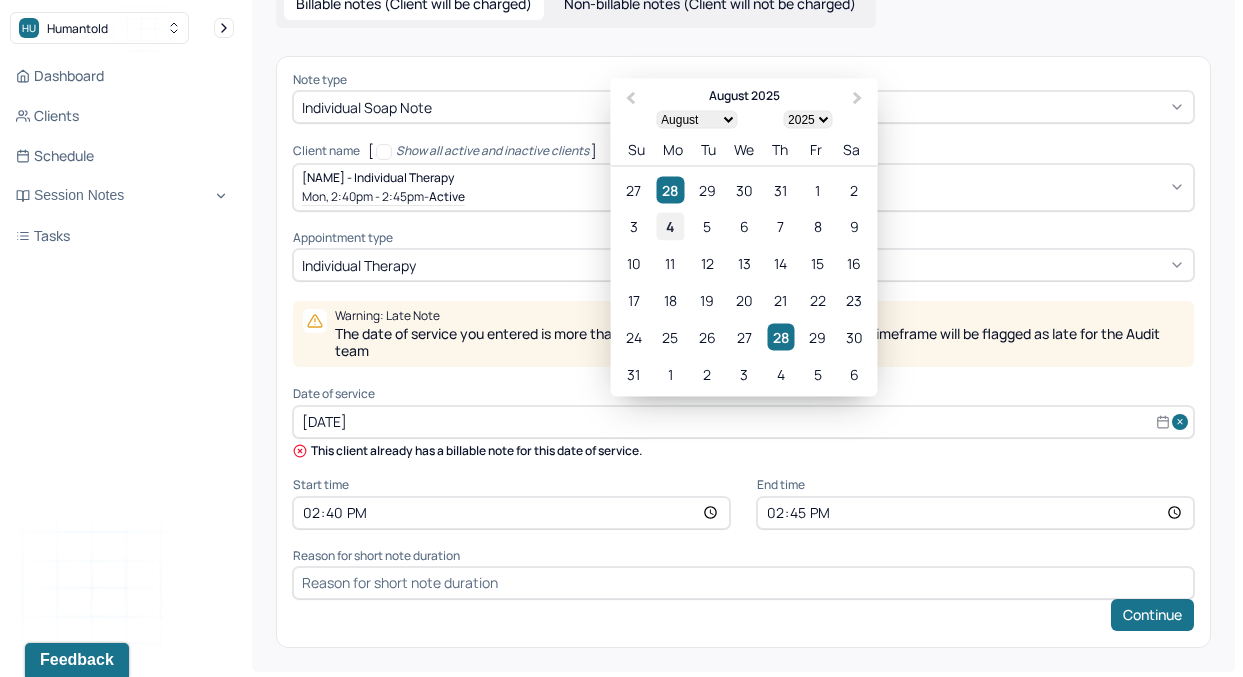 click on "4" at bounding box center [670, 226] 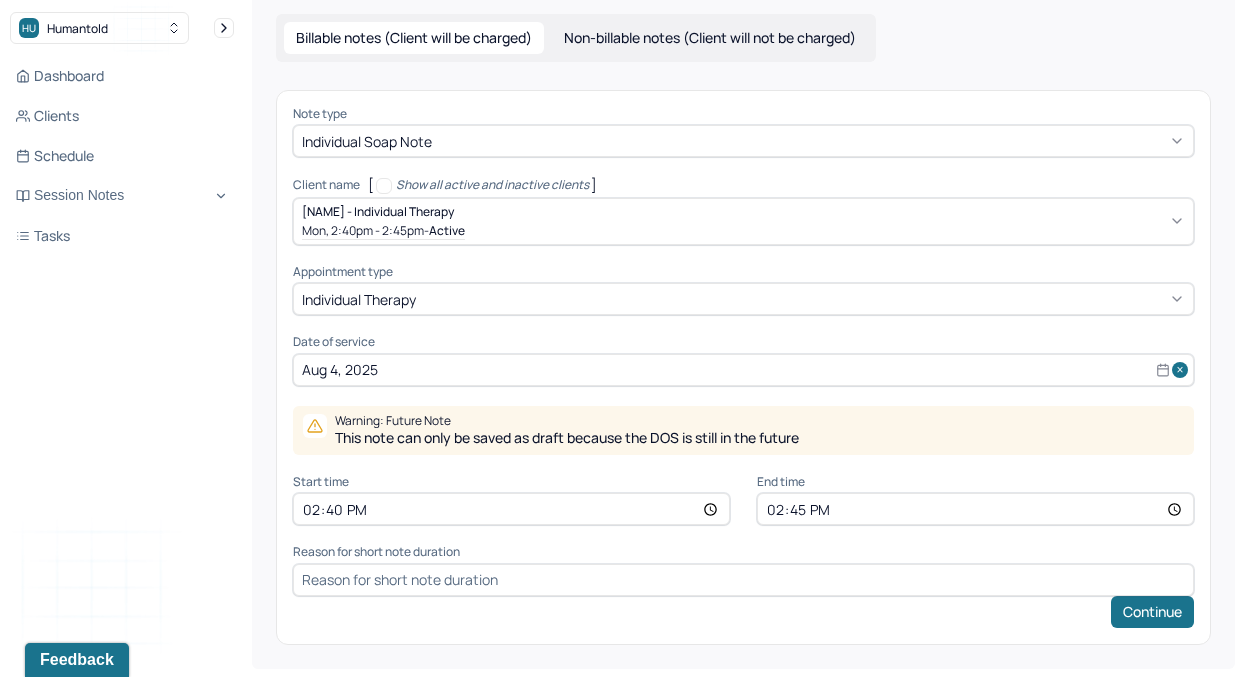 scroll, scrollTop: 92, scrollLeft: 0, axis: vertical 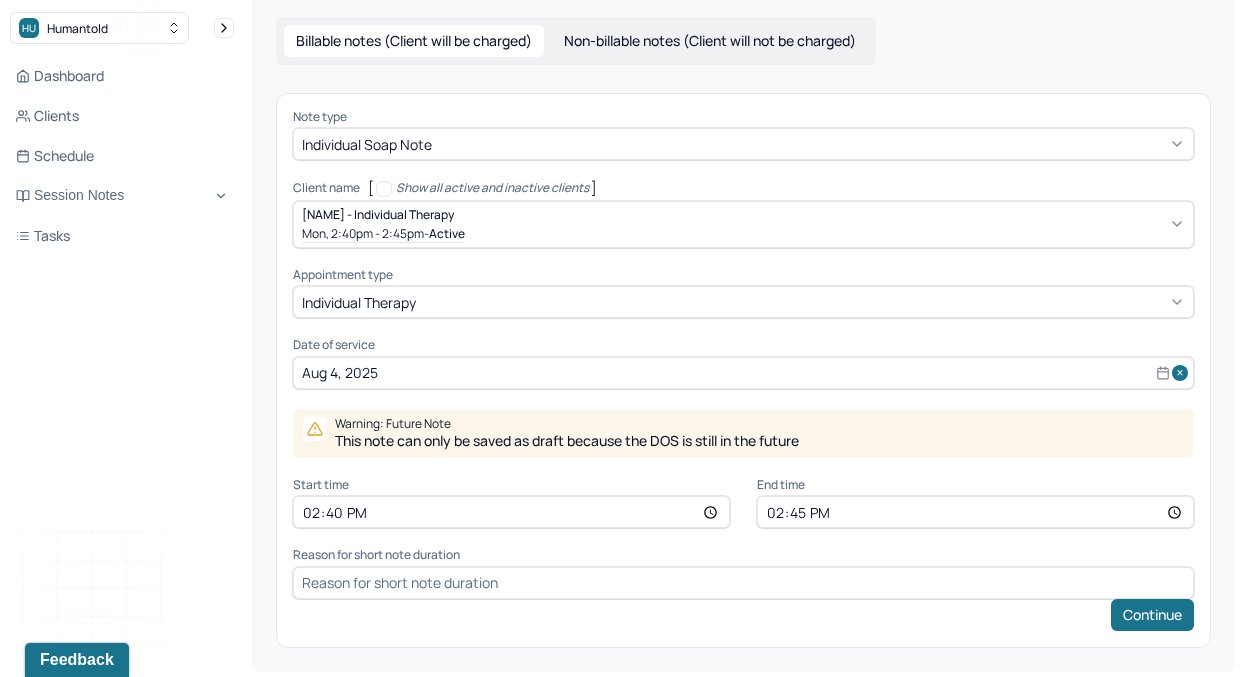 click on "14:40" at bounding box center (511, 512) 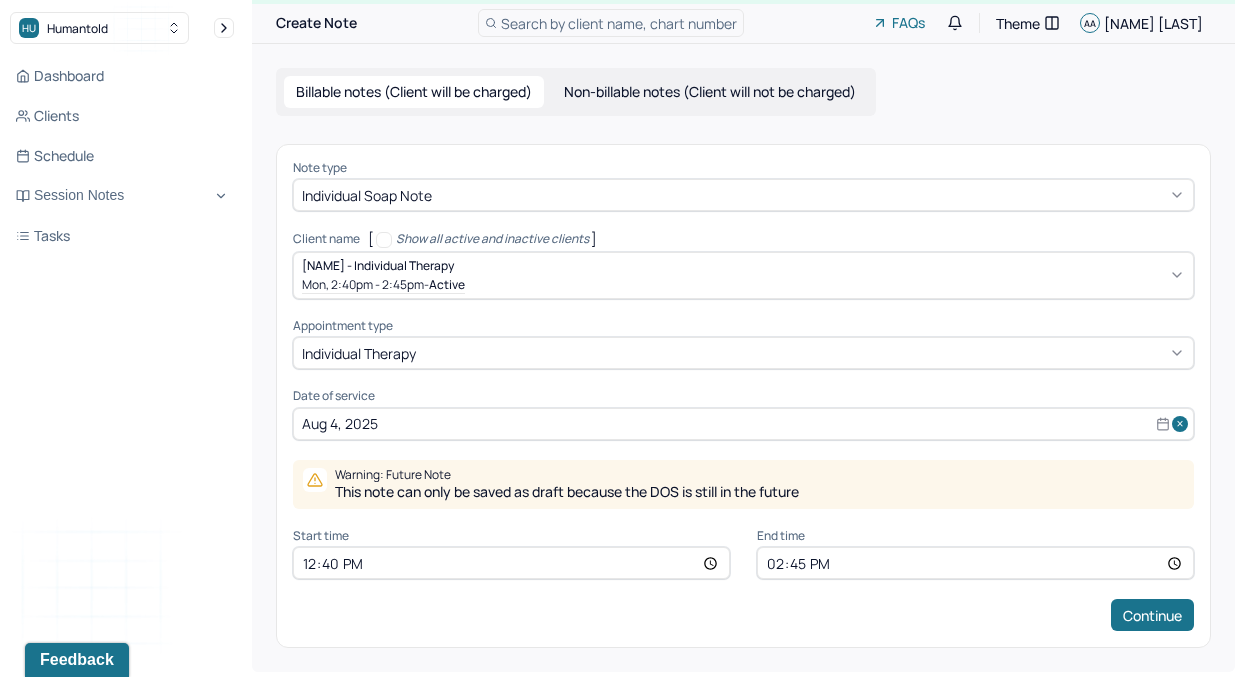type on "12:00" 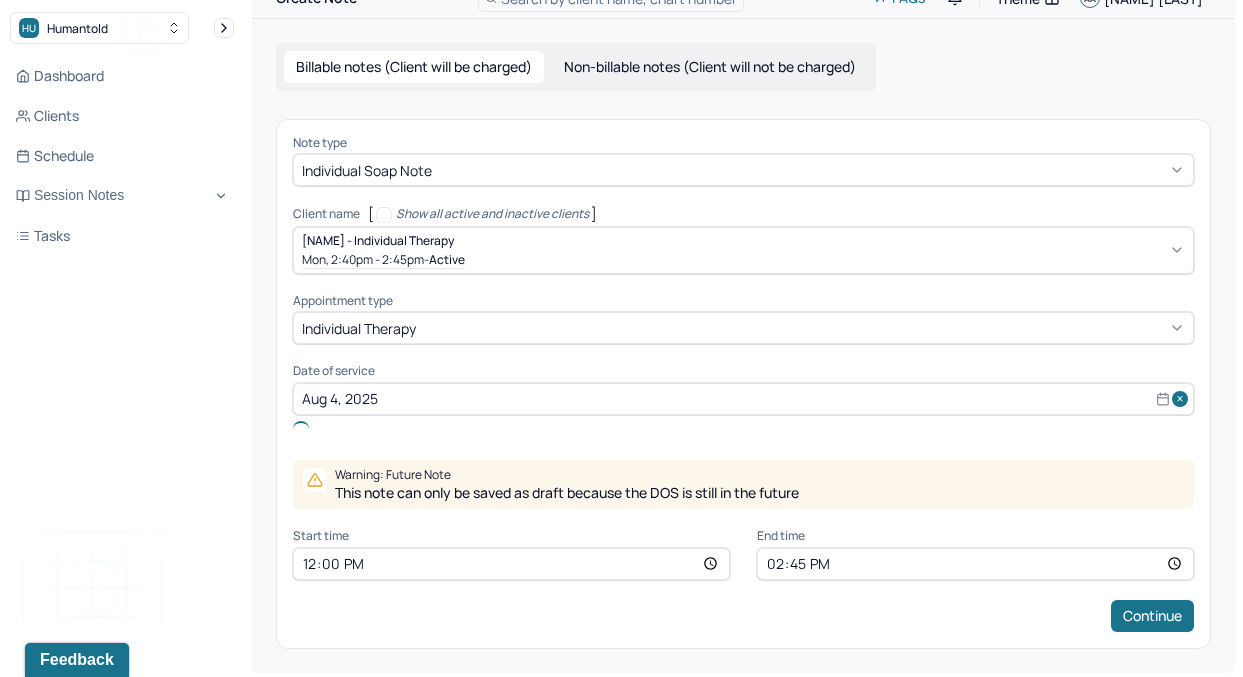 scroll, scrollTop: 41, scrollLeft: 0, axis: vertical 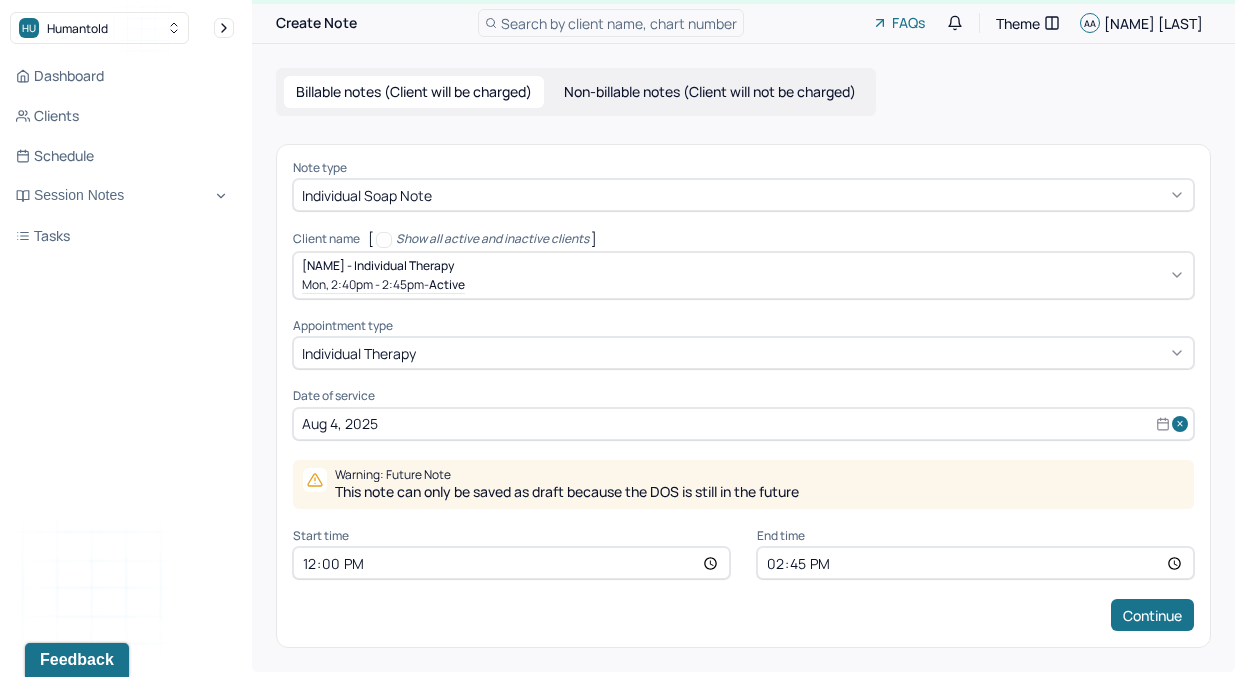 click on "14:45" at bounding box center [975, 563] 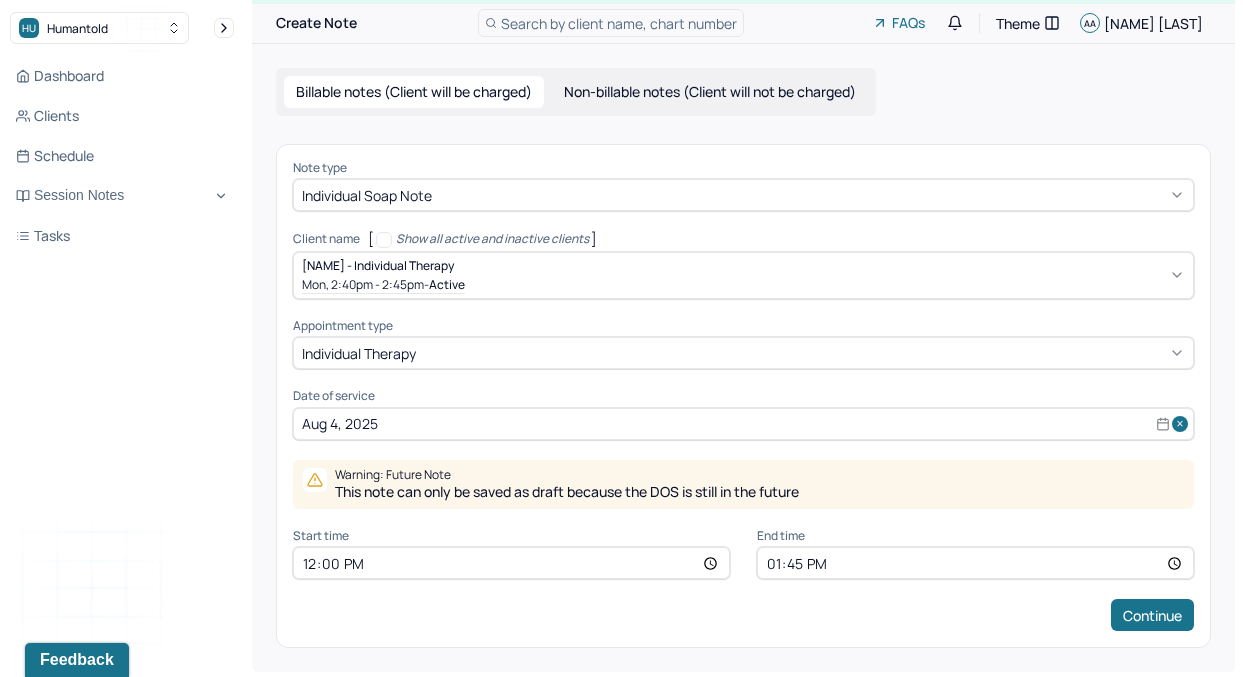 click on "13:45" at bounding box center [975, 563] 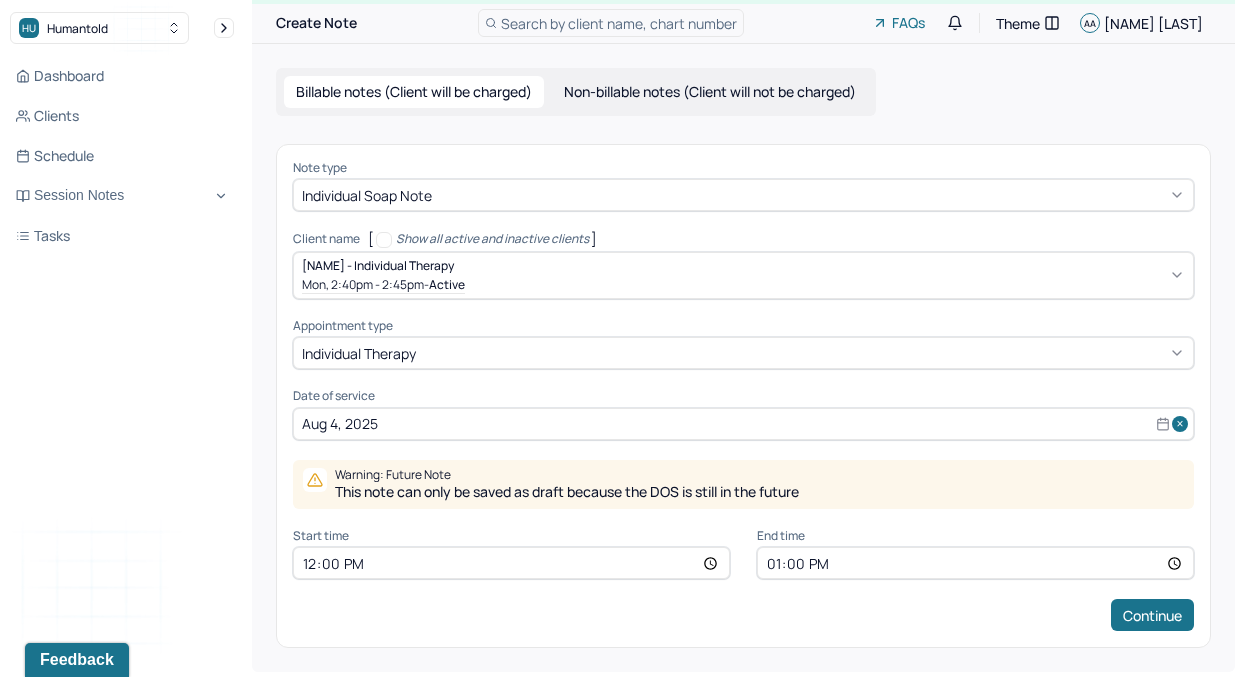 click on "Note type Individual soap note Client name [ Show all active and inactive clients ] [NAME] - Individual therapy Mon, 2:40pm - 2:45pm  -  active Supervisee name [NAME] Appointment type individual therapy Date of service [DATE] Warning: Future Note This note can only be saved as draft because the DOS is still in the future Start time 12:00 End time 13:00 Continue" at bounding box center (743, 396) 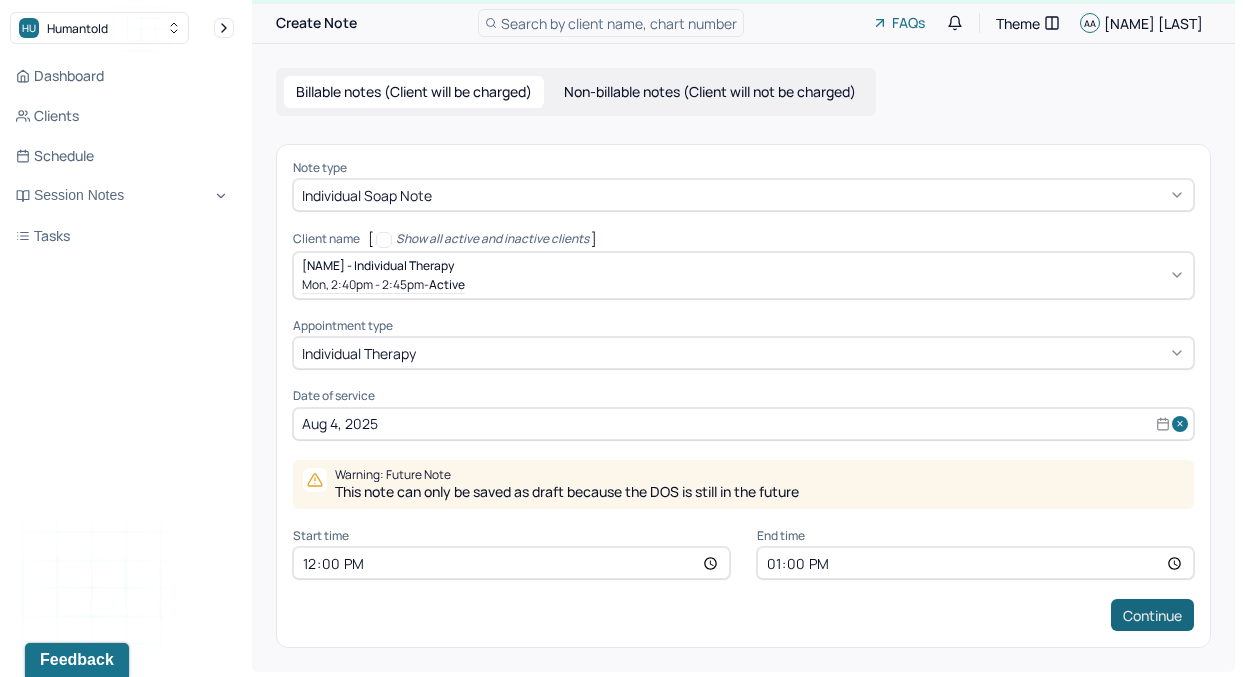 click on "Continue" at bounding box center (1152, 615) 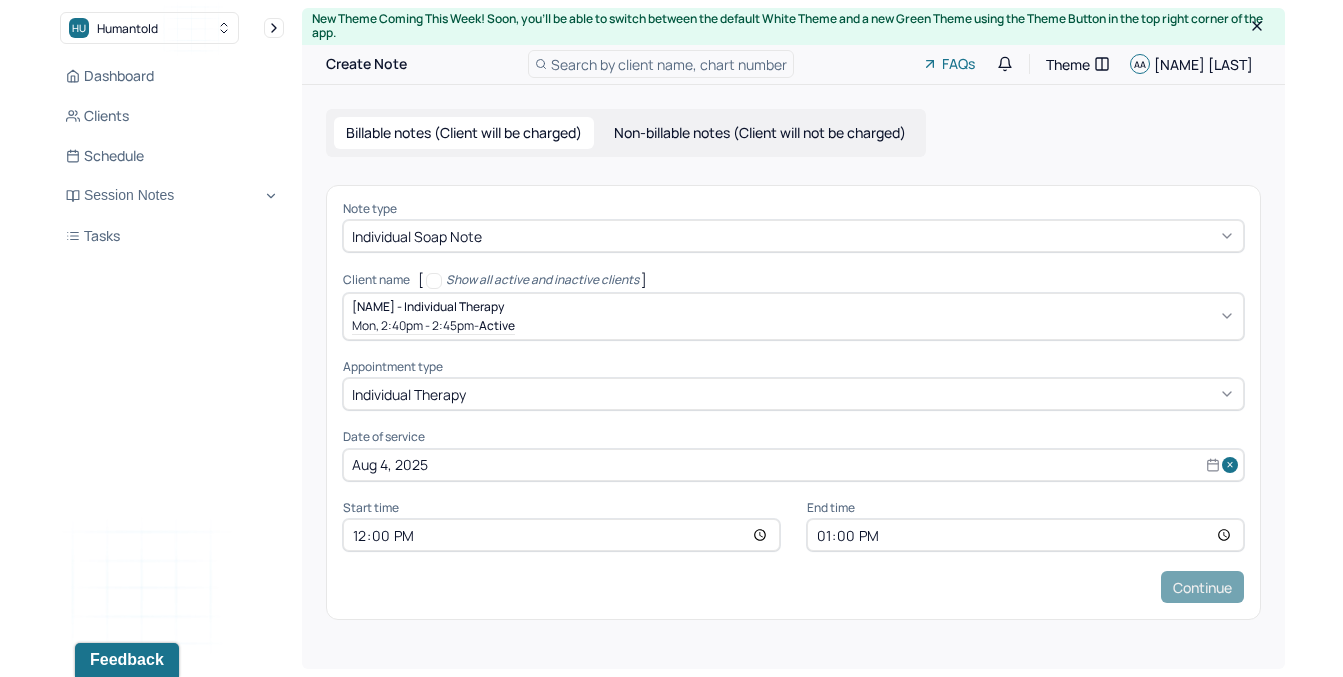 scroll, scrollTop: 0, scrollLeft: 0, axis: both 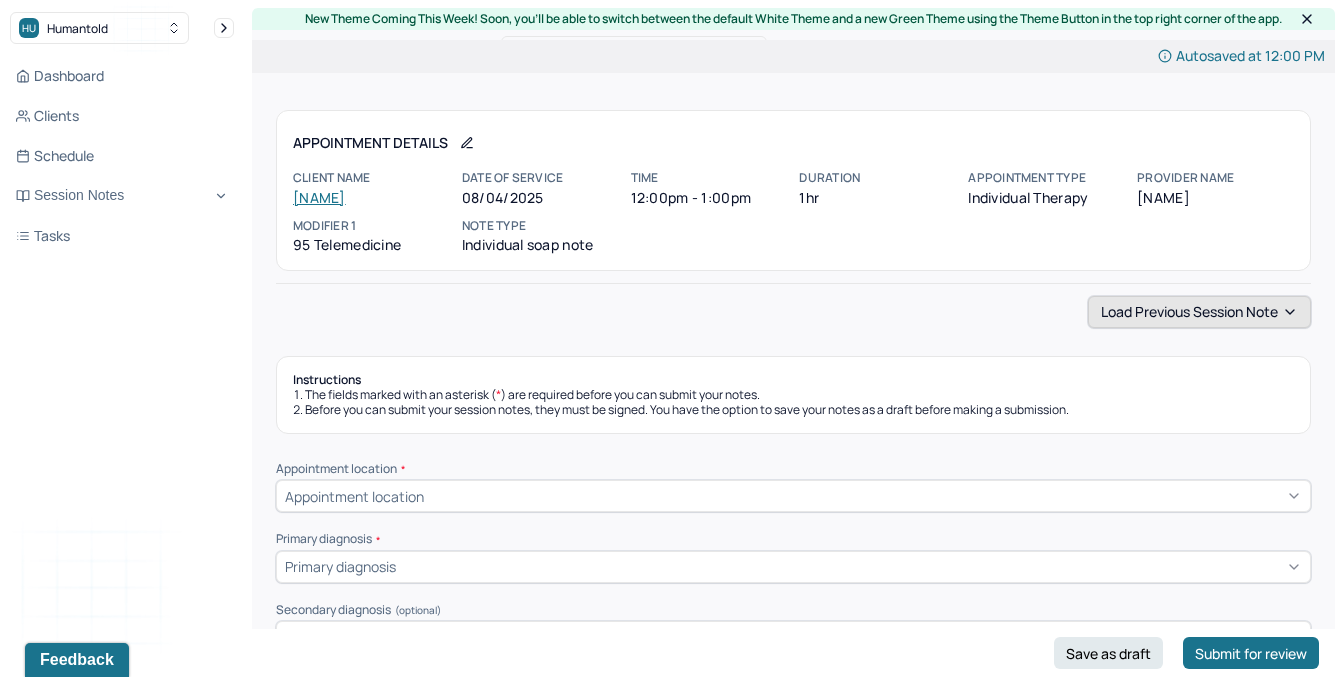 click on "Load previous session note" at bounding box center [1199, 312] 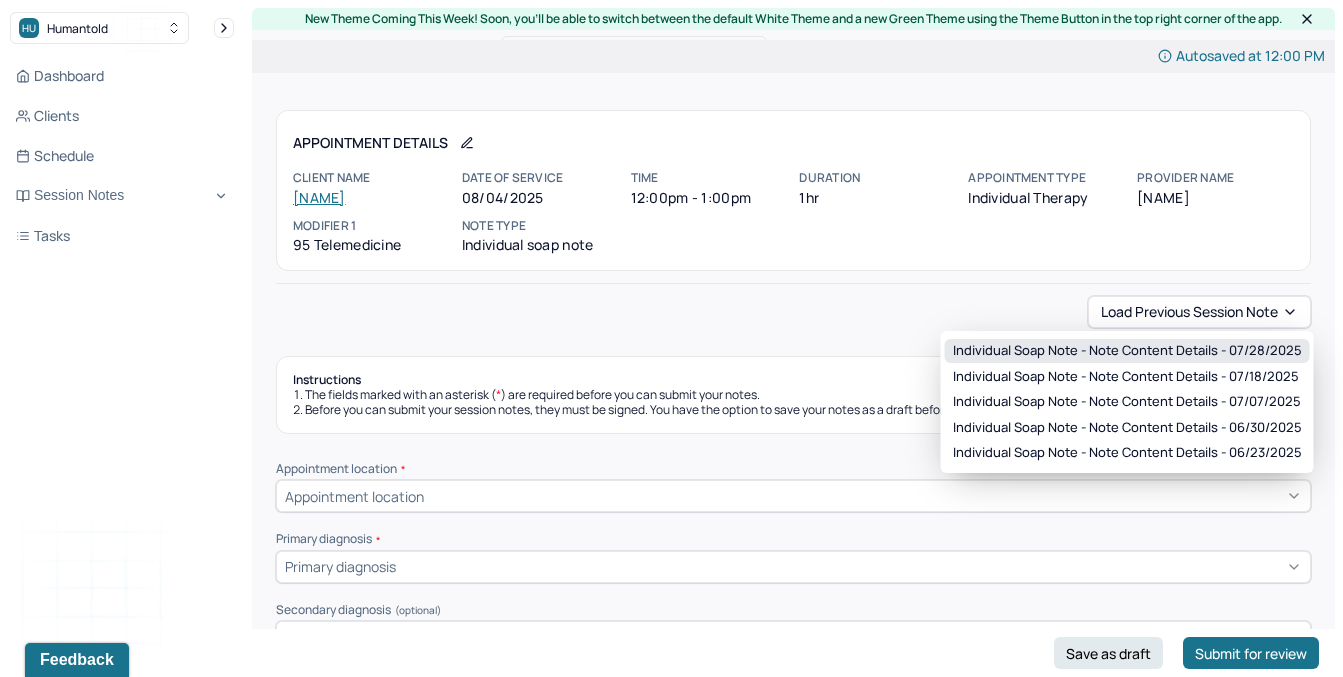click on "Individual soap note   - Note content Details -   07/28/2025" at bounding box center (1127, 351) 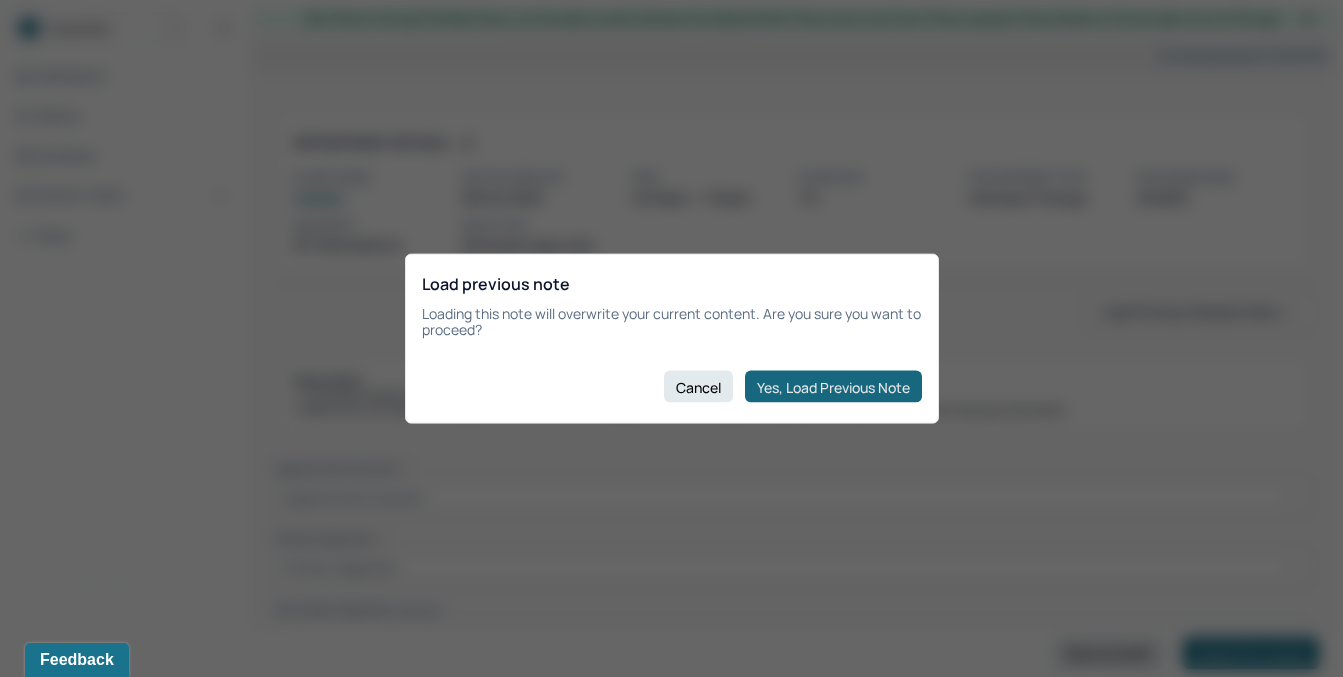 click on "Yes, Load Previous Note" at bounding box center (833, 387) 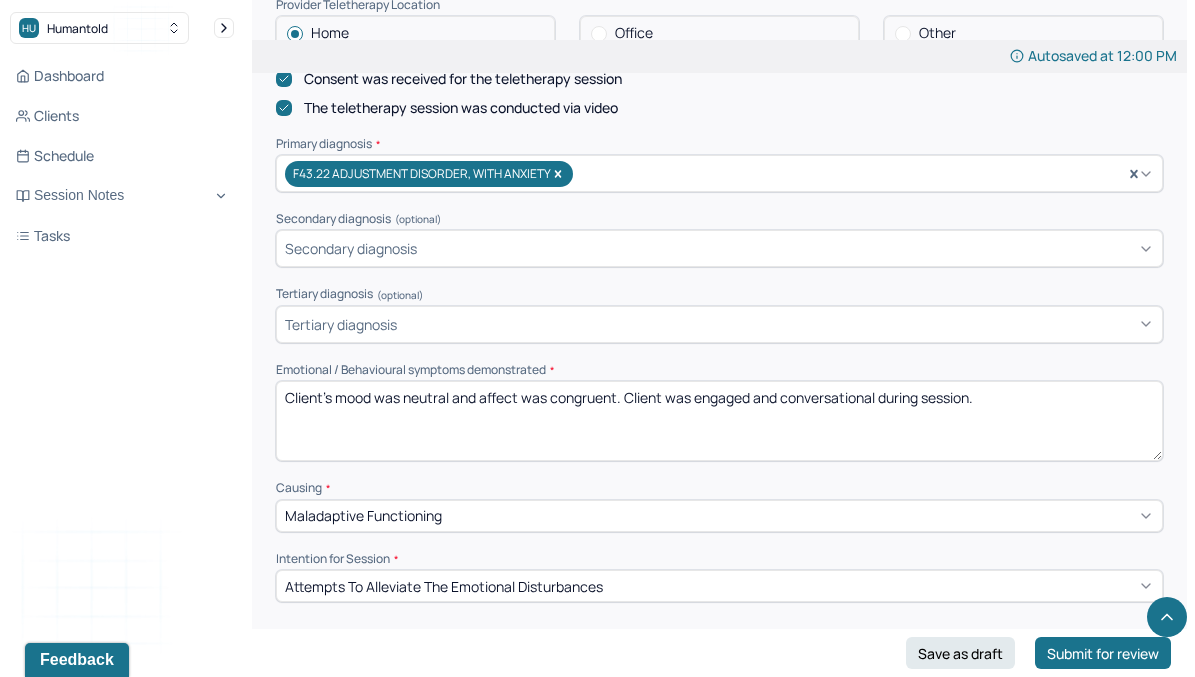 scroll, scrollTop: 623, scrollLeft: 0, axis: vertical 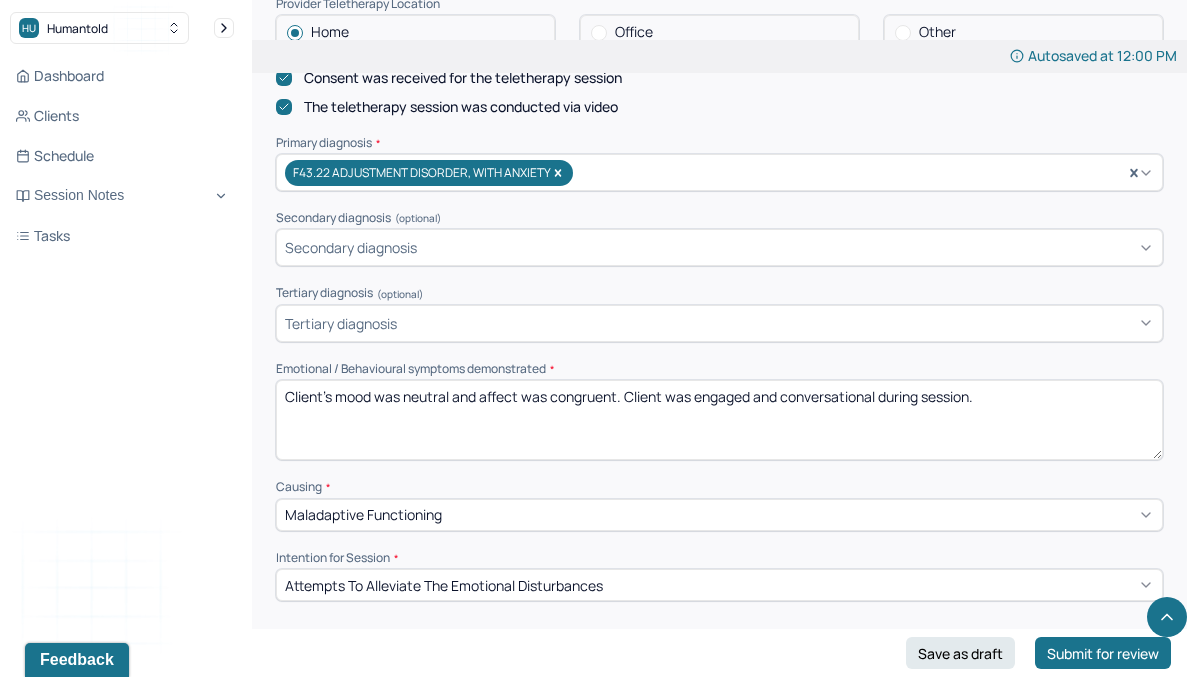 click on "Client's mood was neutral and affect was congruent. Client was engaged and conversational during session." at bounding box center [719, 420] 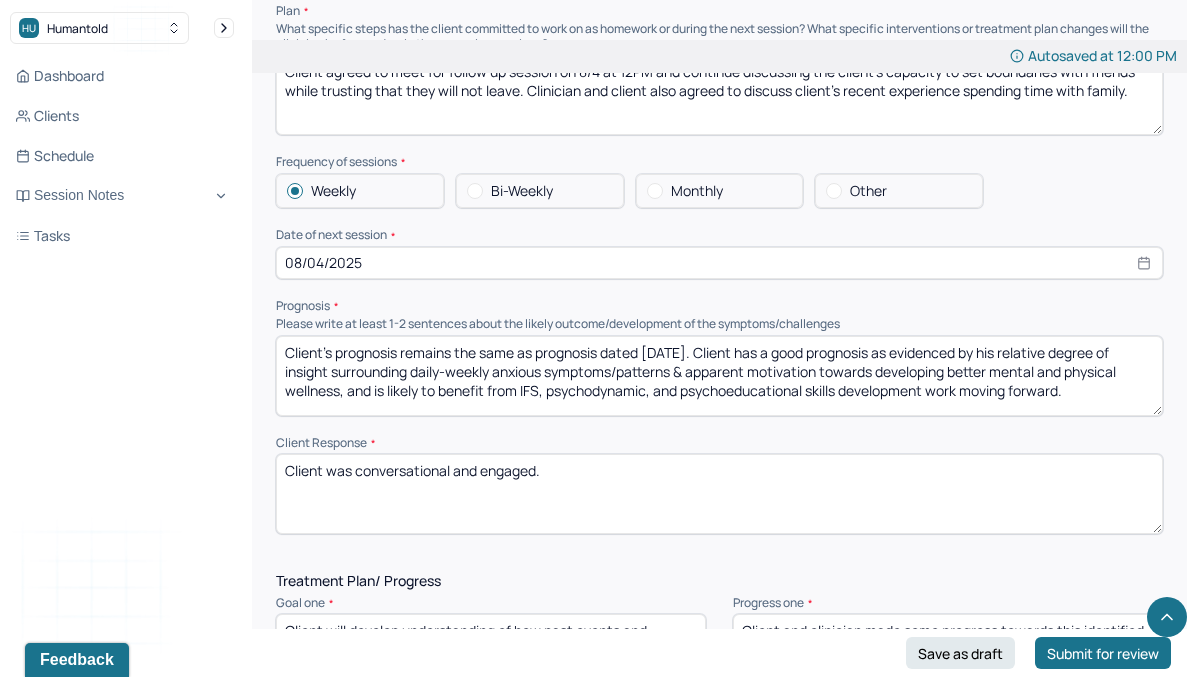 scroll, scrollTop: 2310, scrollLeft: 0, axis: vertical 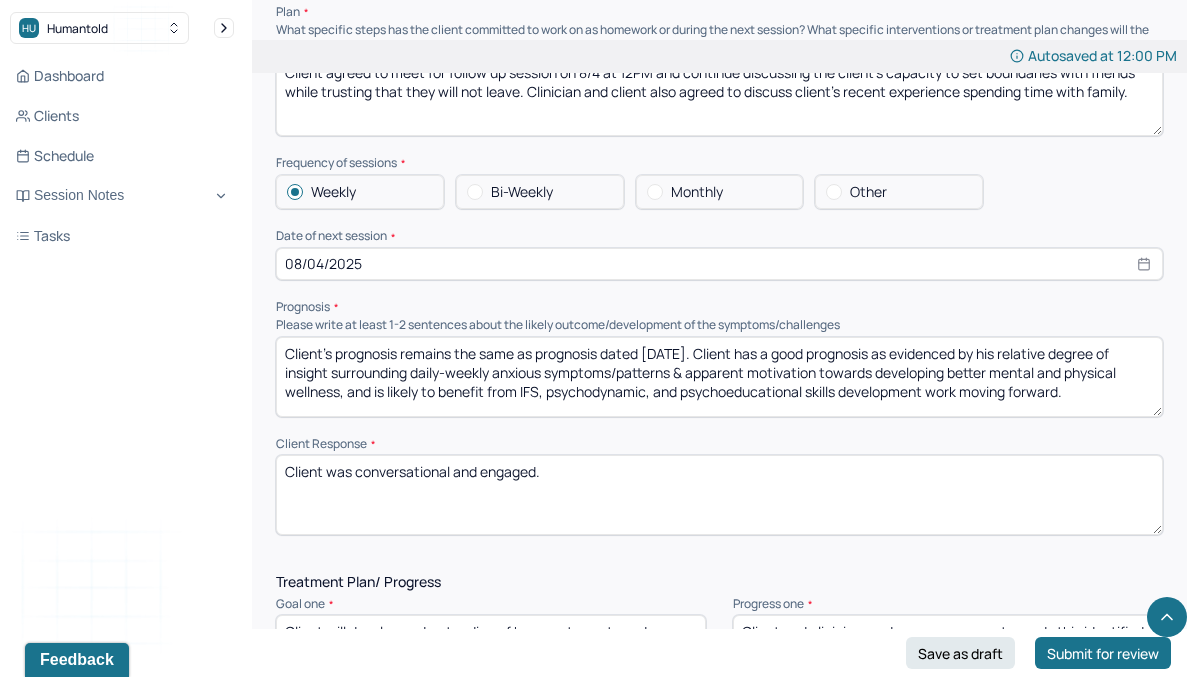 drag, startPoint x: 547, startPoint y: 464, endPoint x: 354, endPoint y: 470, distance: 193.09325 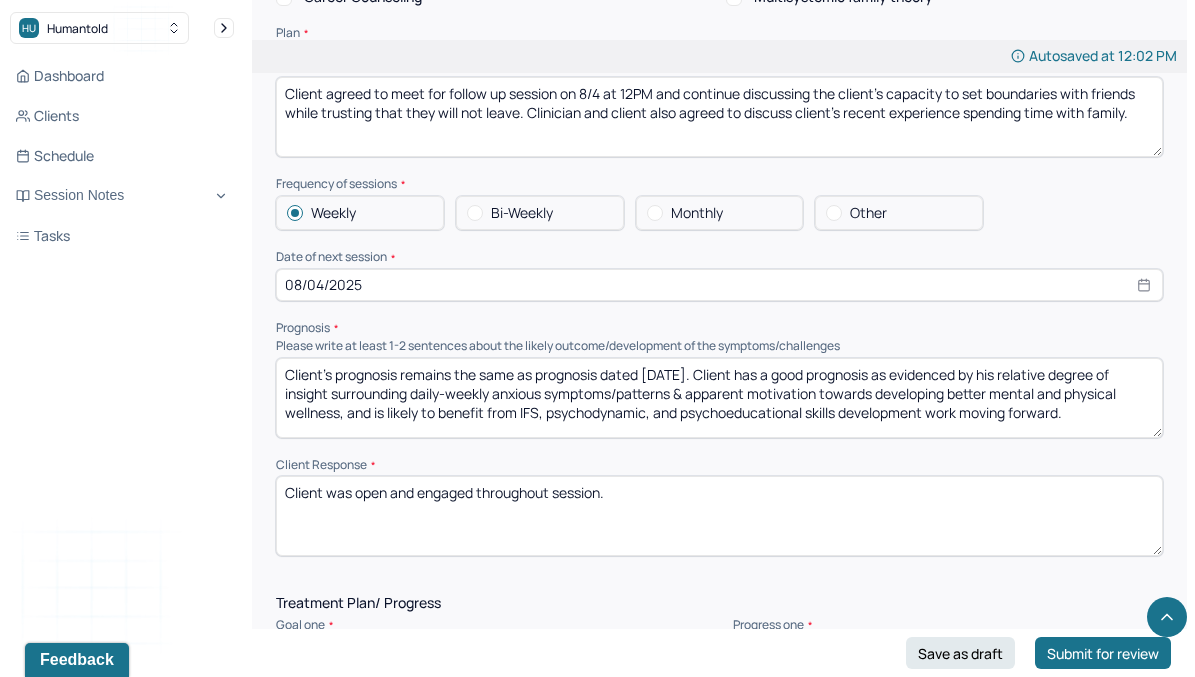 scroll, scrollTop: 2288, scrollLeft: 0, axis: vertical 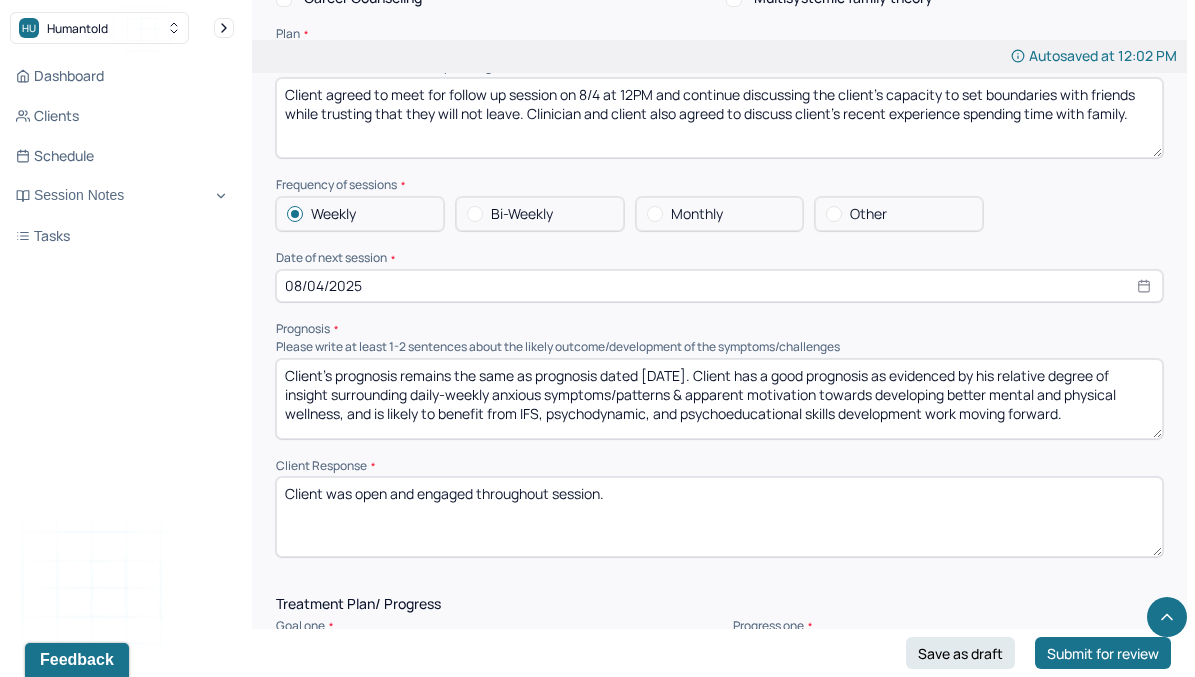 type on "Client was open and engaged throughout session." 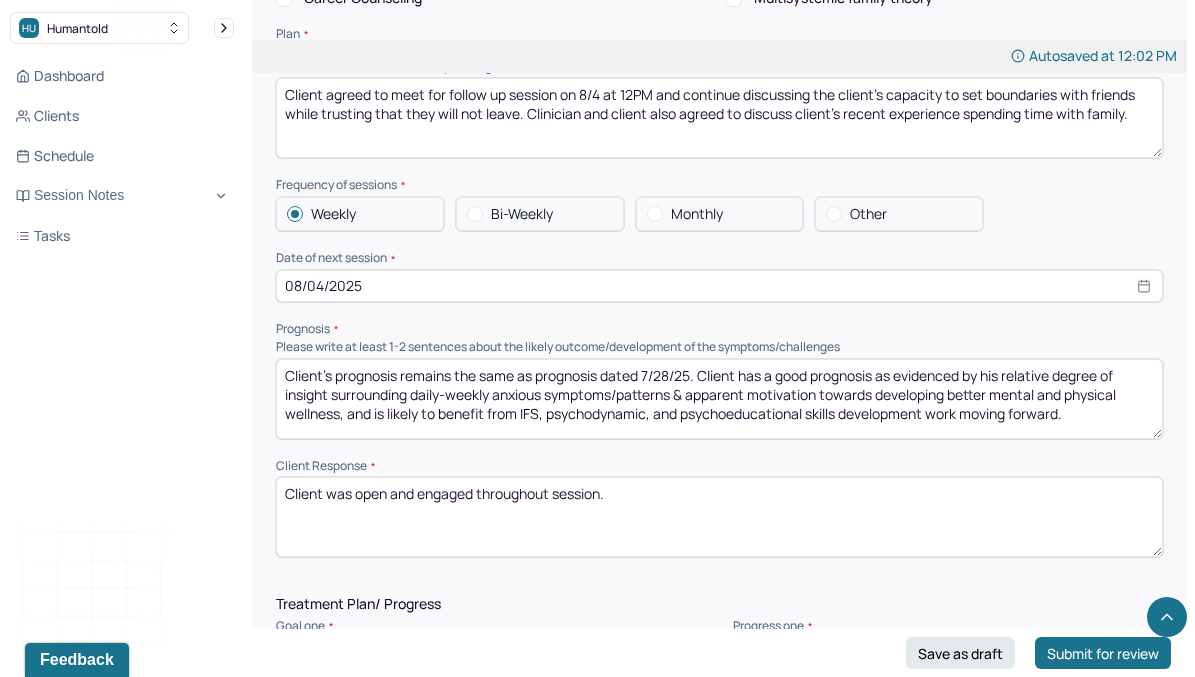 click on "Client's prognosis remains the same as prognosis dated [DATE]. Client has a good prognosis as evidenced by his relative degree of insight surrounding daily-weekly anxious symptoms/patterns & apparent motivation towards developing better mental and physical wellness, and is likely to benefit from IFS, psychodynamic, and psychoeducational skills development work moving forward." at bounding box center [719, 399] 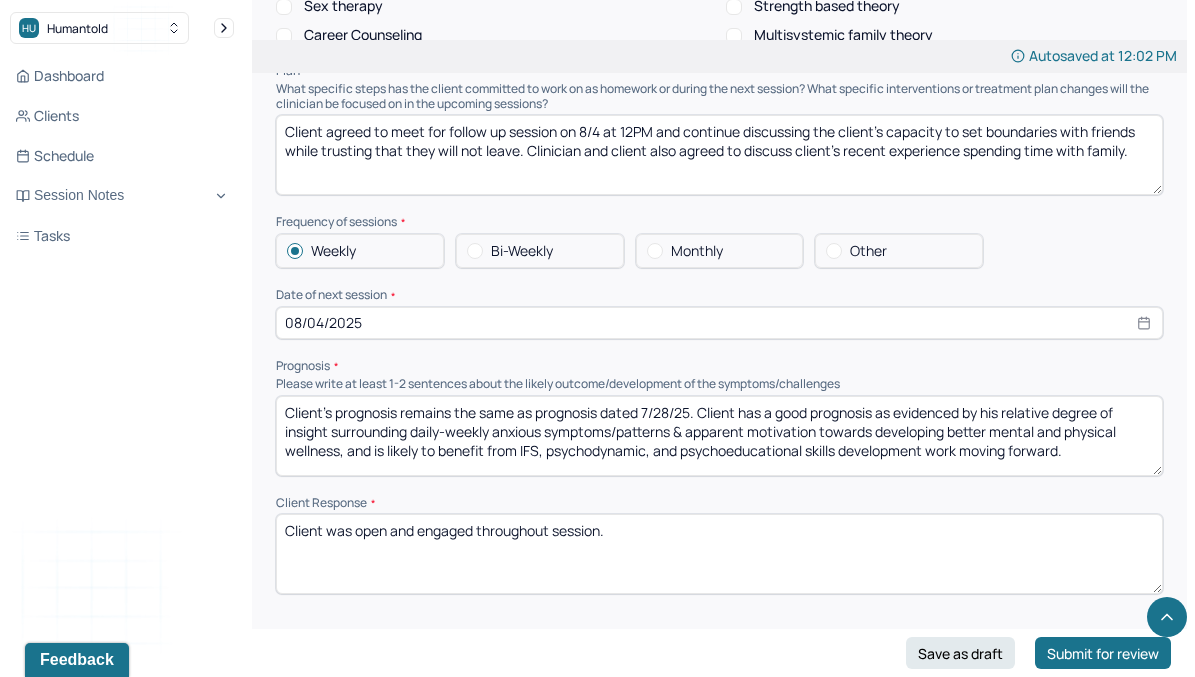 scroll, scrollTop: 2246, scrollLeft: 0, axis: vertical 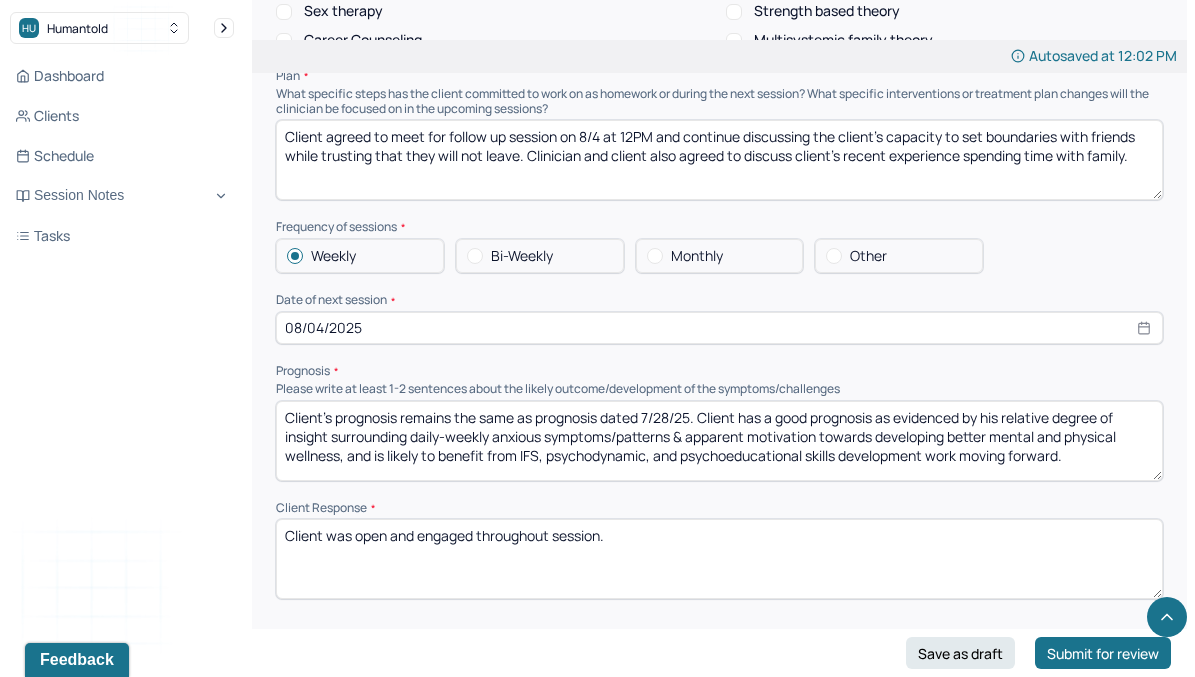 type on "Client's prognosis remains the same as prognosis dated 7/28/25. Client has a good prognosis as evidenced by his relative degree of insight surrounding daily-weekly anxious symptoms/patterns & apparent motivation towards developing better mental and physical wellness, and is likely to benefit from IFS, psychodynamic, and psychoeducational skills development work moving forward." 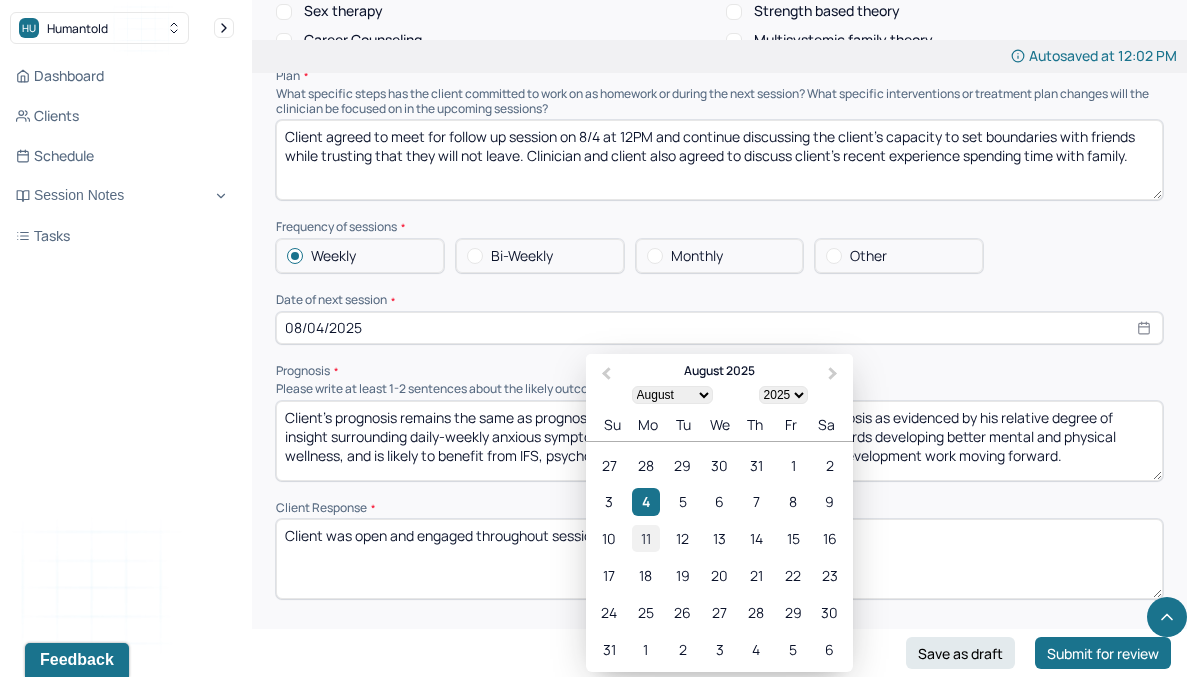 click on "11" at bounding box center [645, 538] 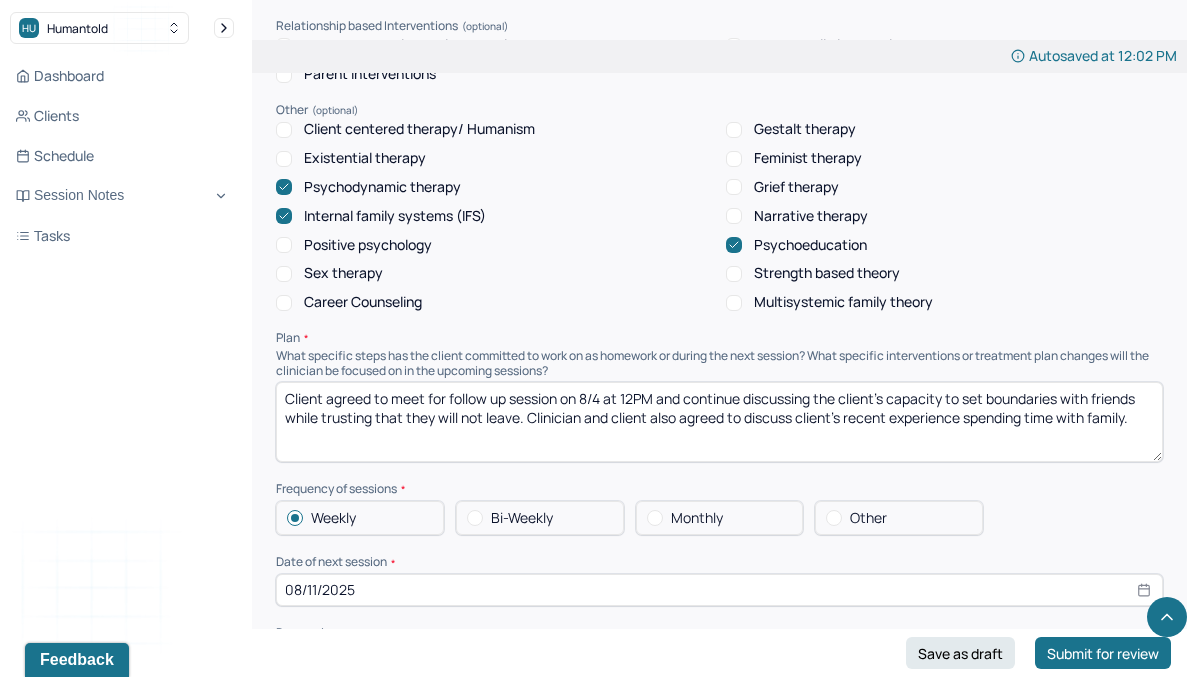 scroll, scrollTop: 1983, scrollLeft: 0, axis: vertical 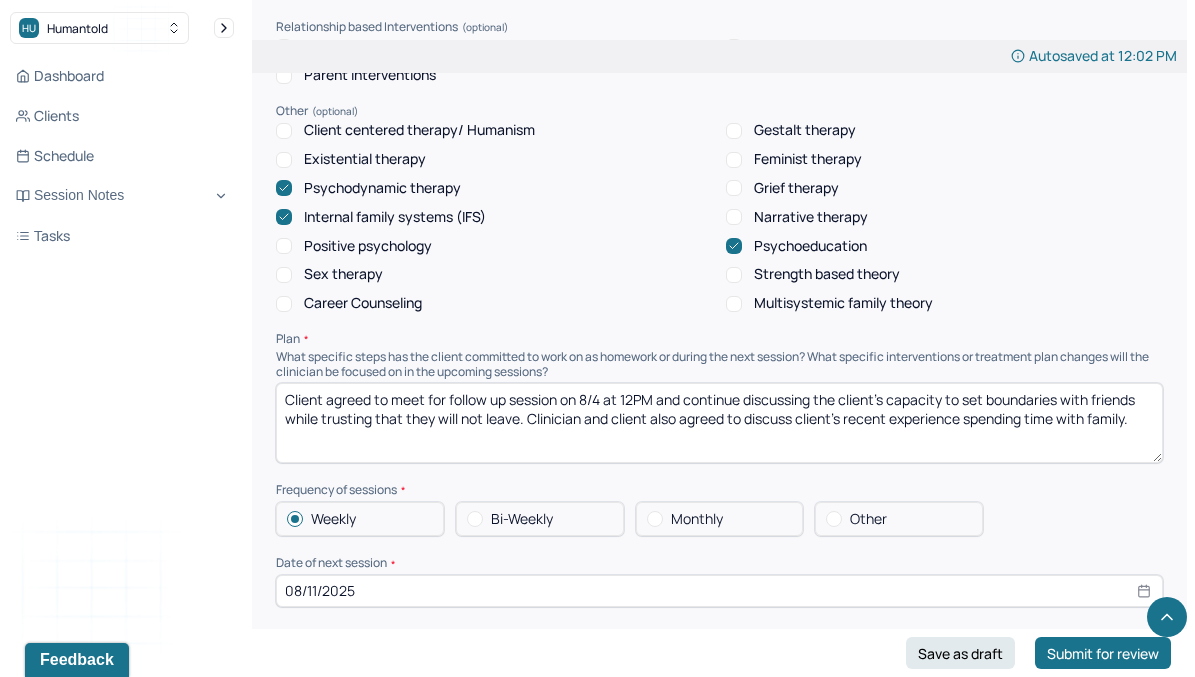 click on "Client agreed to meet for follow up session on 8/4 at 12PM and continue discussing the client's capacity to set boundaries with friends while trusting that they will not leave. Clinician and client also agreed to discuss client's recent experience spending time with family." at bounding box center [719, 423] 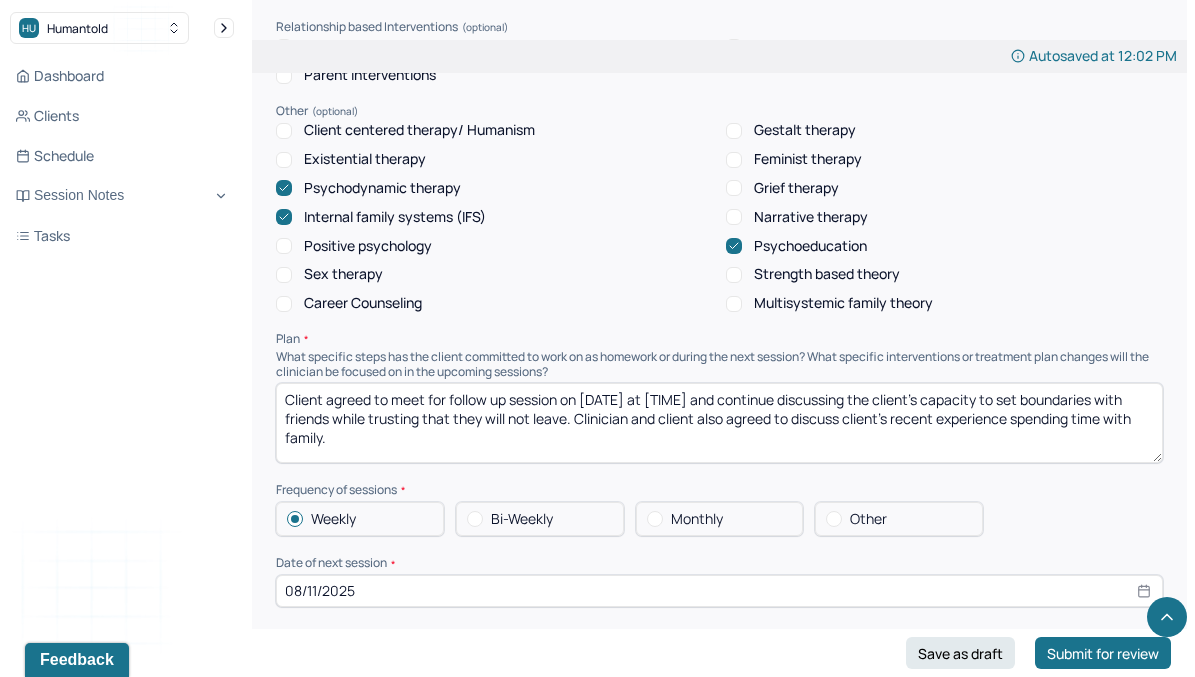 click on "Client agreed to meet for follow up session on 8/4 at 12PM and continue discussing the client's capacity to set boundaries with friends while trusting that they will not leave. Clinician and client also agreed to discuss client's recent experience spending time with family." at bounding box center (719, 423) 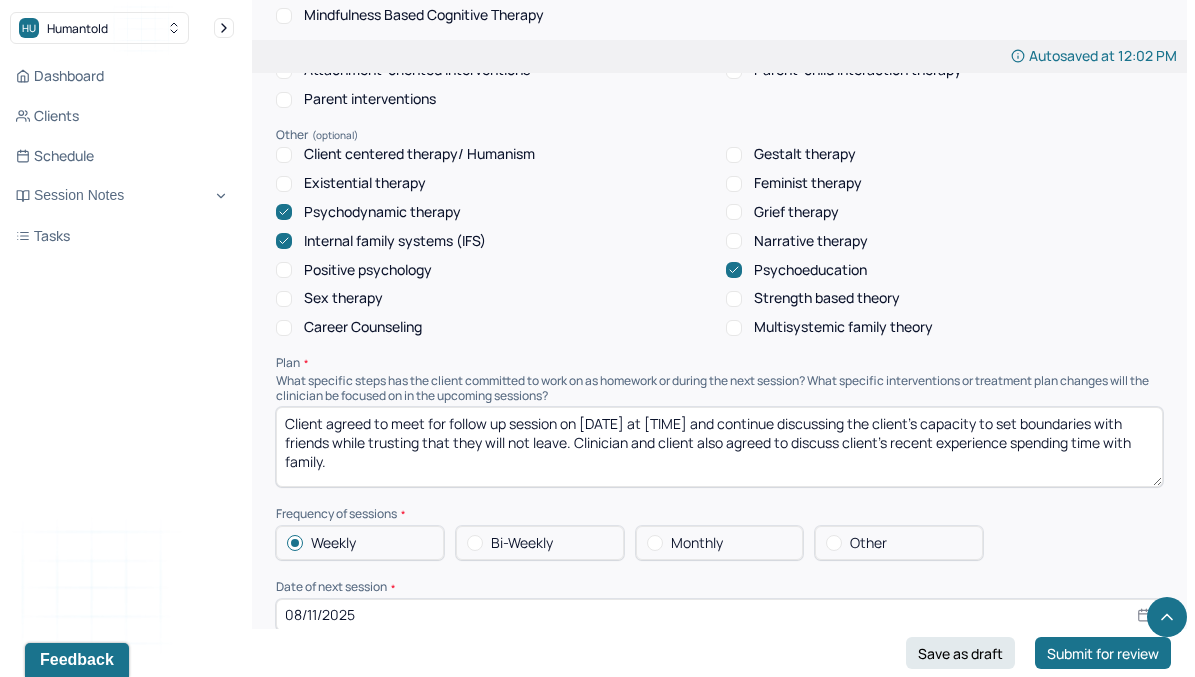 click on "Client agreed to meet for follow up session on [DATE] at [TIME] and continue discussing the client's capacity to set boundaries with friends while trusting that they will not leave. Clinician and client also agreed to discuss client's recent experience spending time with family." at bounding box center (719, 447) 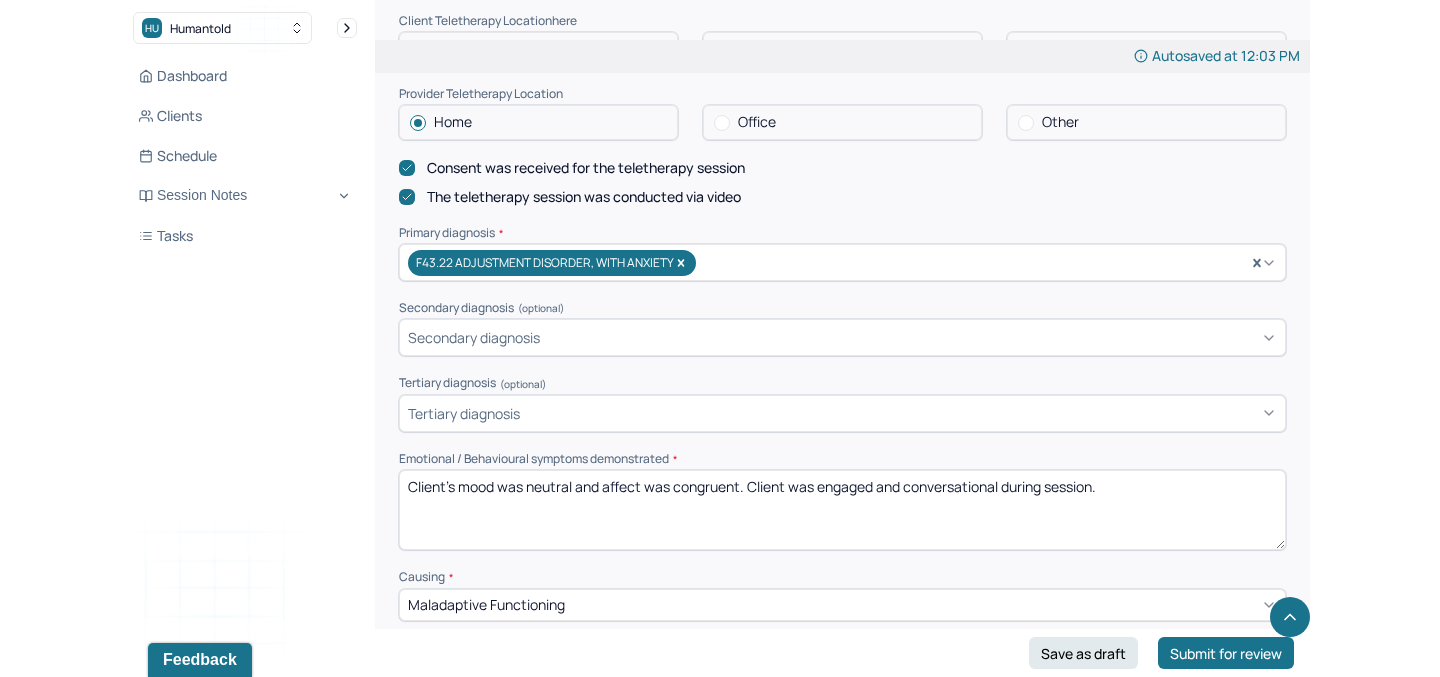 scroll, scrollTop: 0, scrollLeft: 0, axis: both 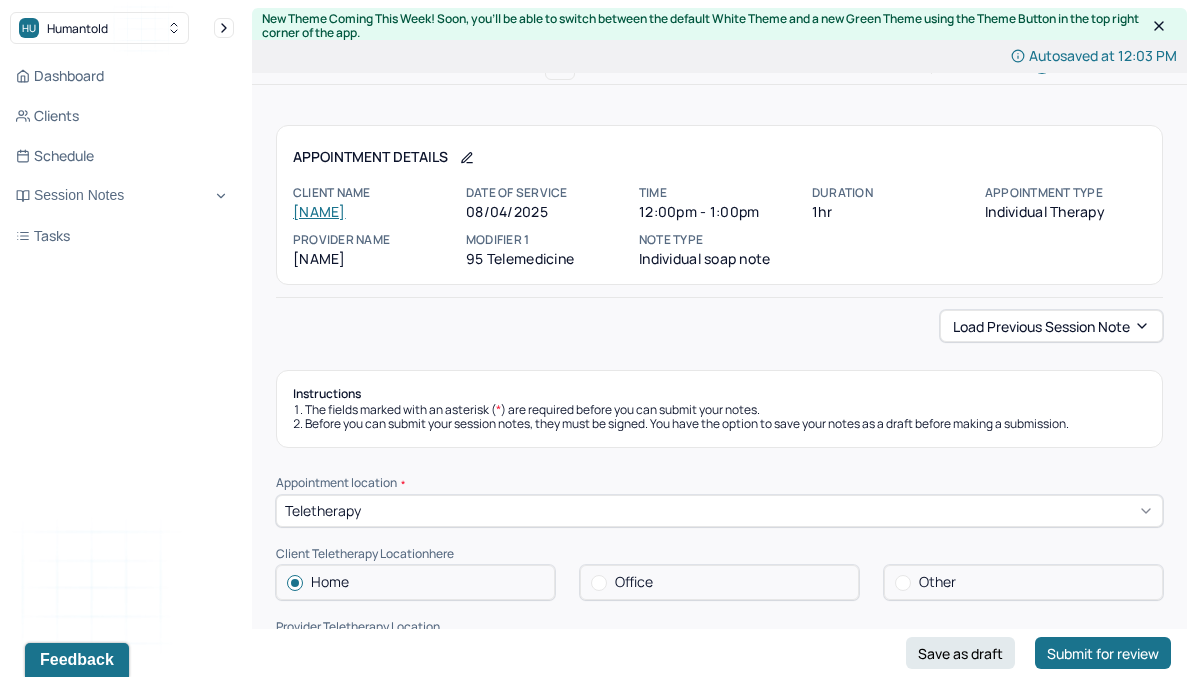 type on "Client agreed to meet for follow up session on [DATE] at [TIME] and continue discussing
the client's capacity to set boundaries with friends while trusting that they will not leave. Clinician and client also agreed to discuss client's recent experience spending time with family." 